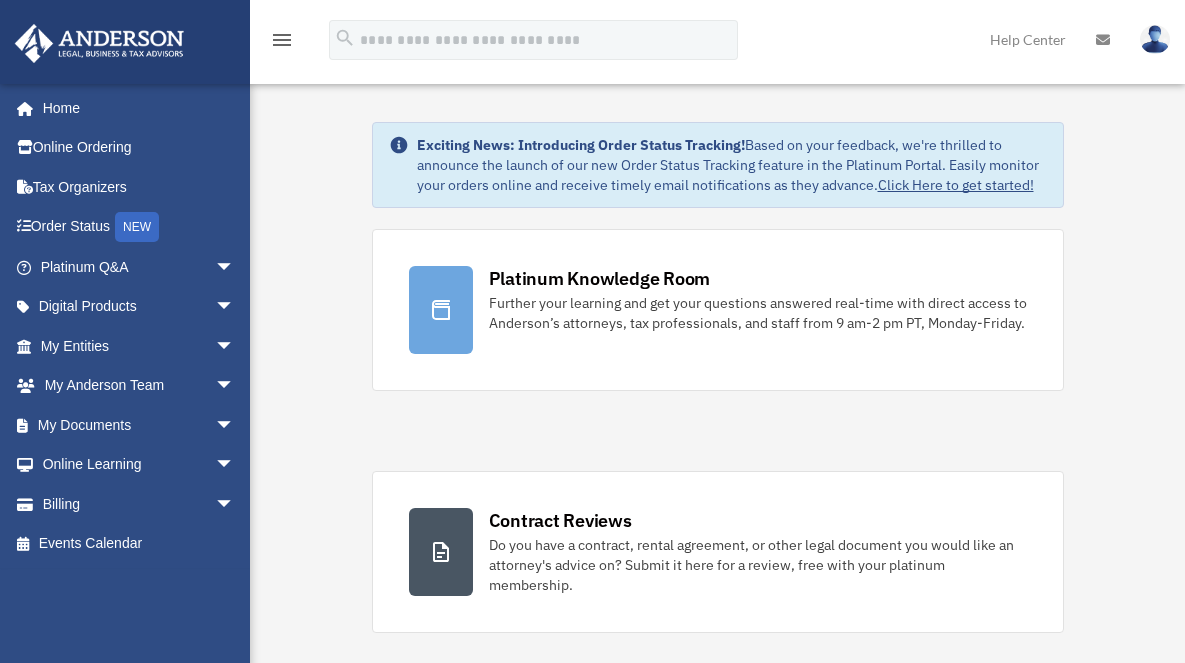 scroll, scrollTop: 0, scrollLeft: 0, axis: both 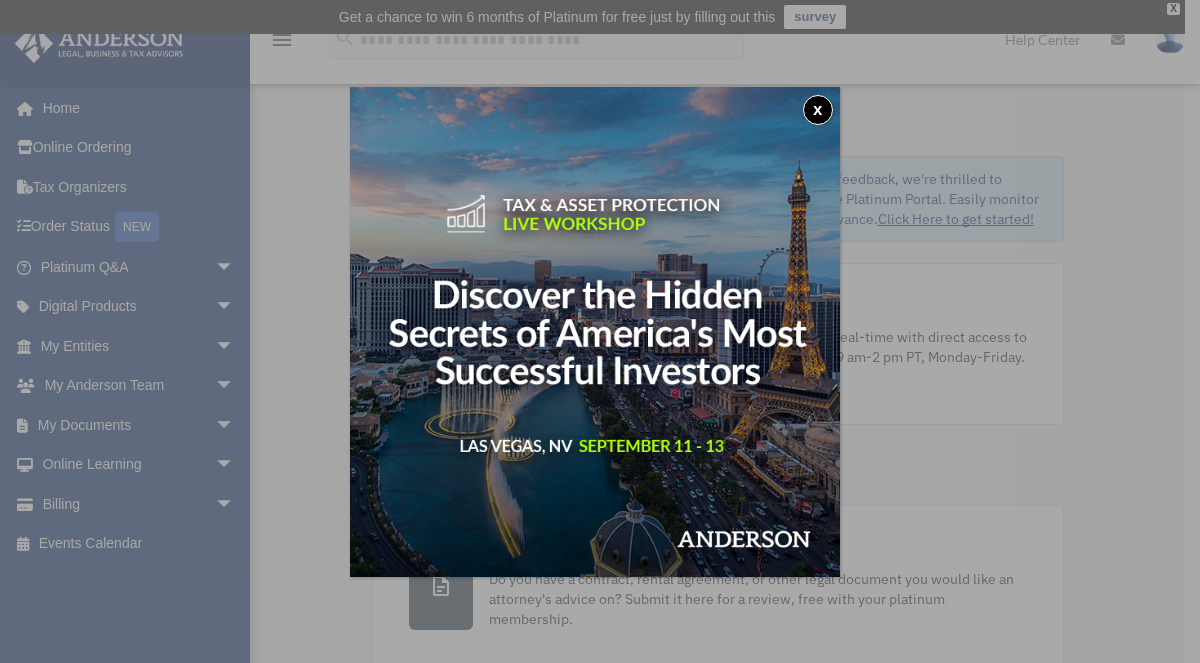click on "x" at bounding box center (818, 110) 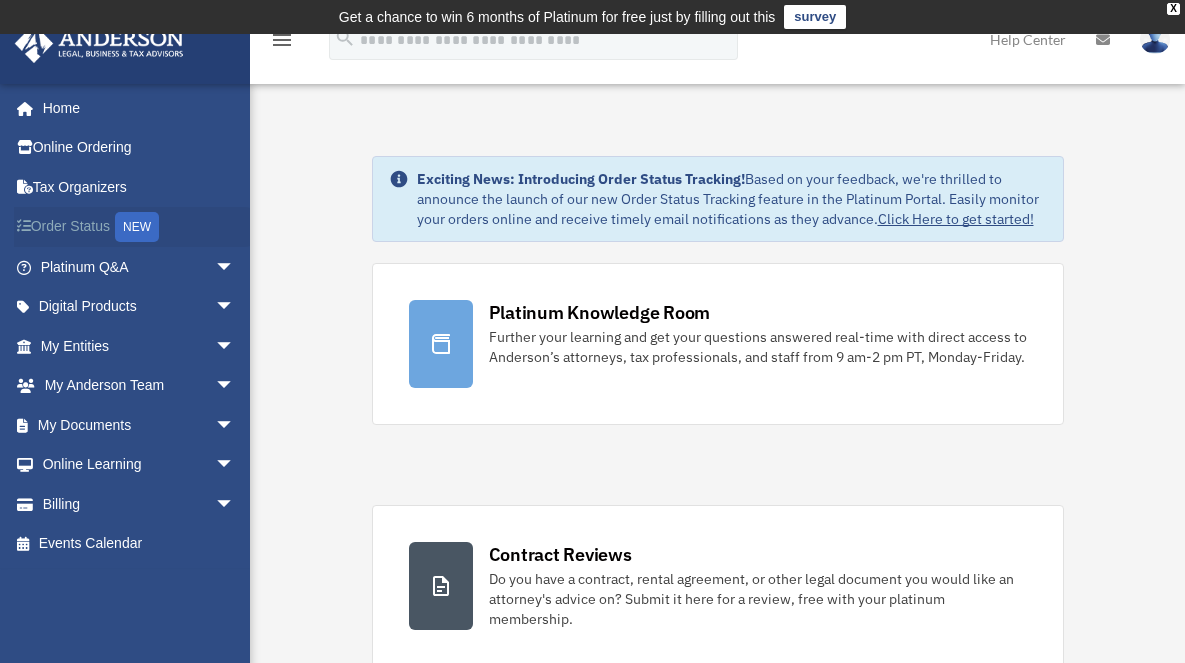click on "Order Status  NEW" at bounding box center [139, 227] 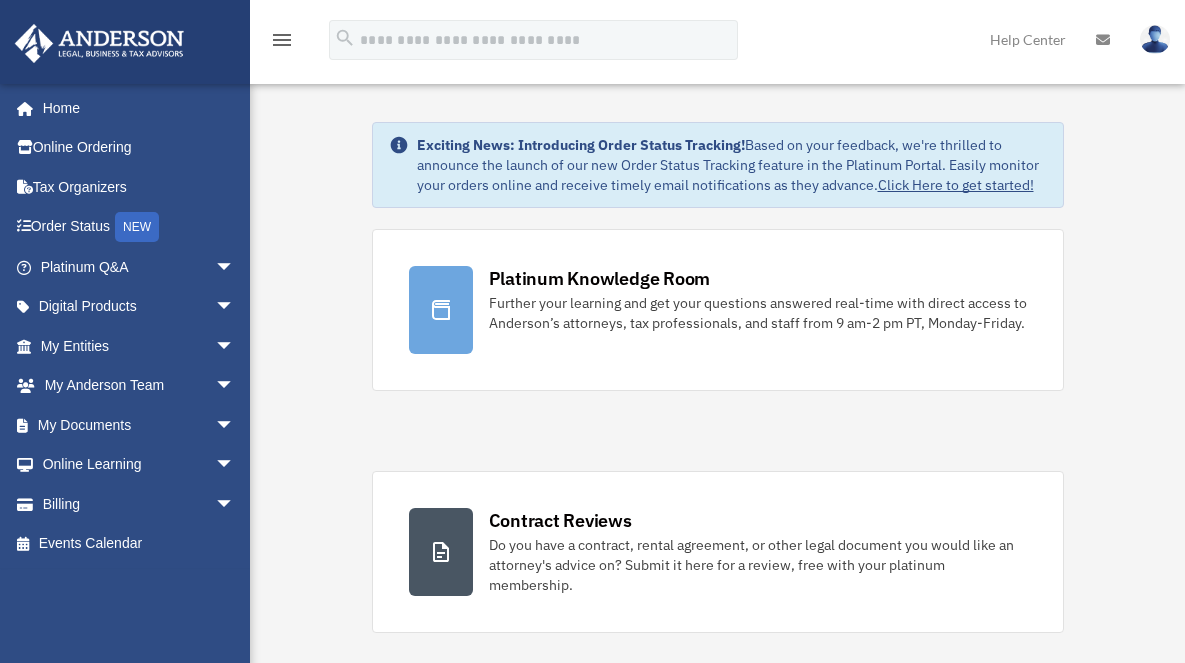 scroll, scrollTop: 0, scrollLeft: 0, axis: both 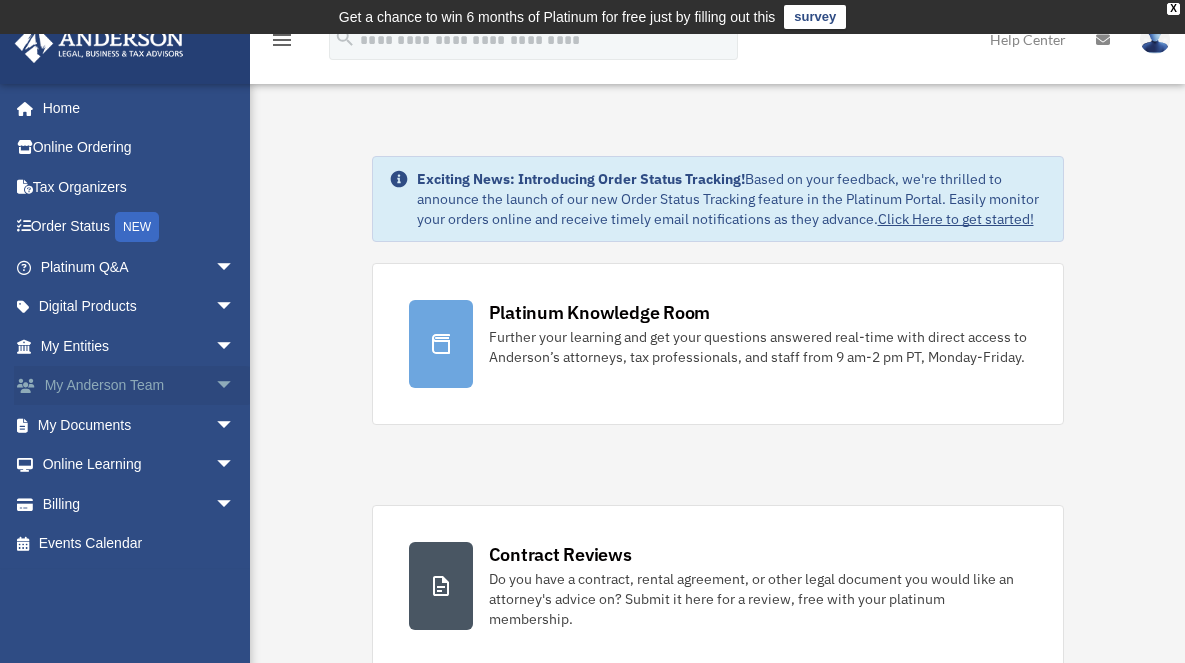click on "arrow_drop_down" at bounding box center [235, 386] 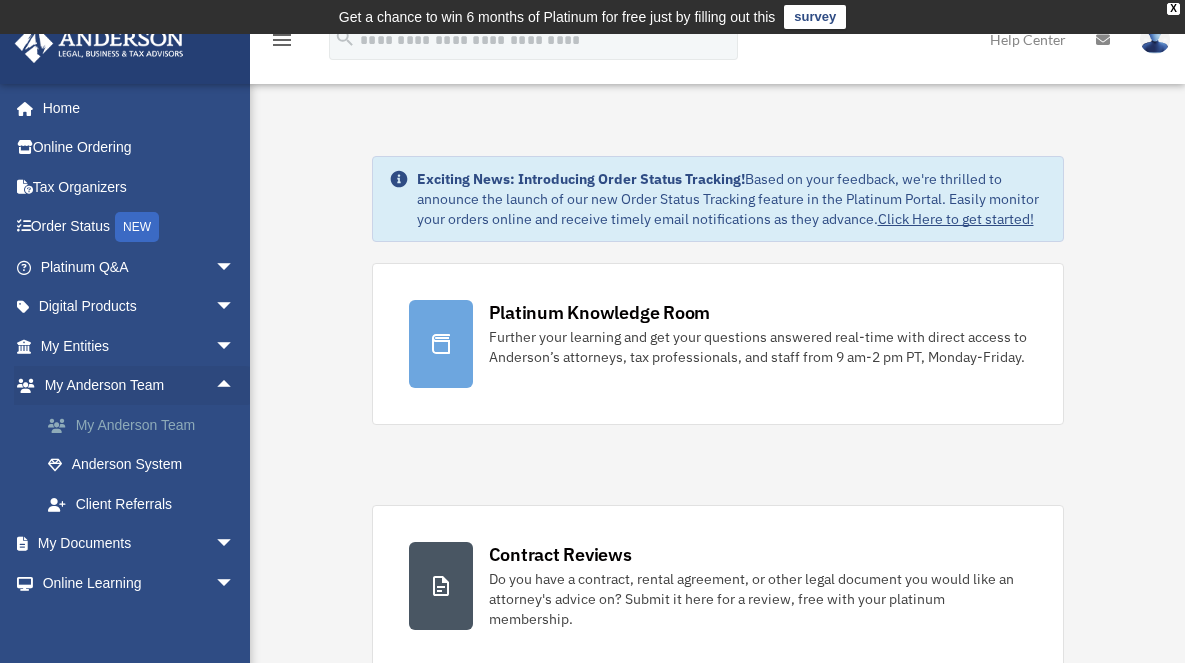 click on "My Anderson Team" at bounding box center [146, 425] 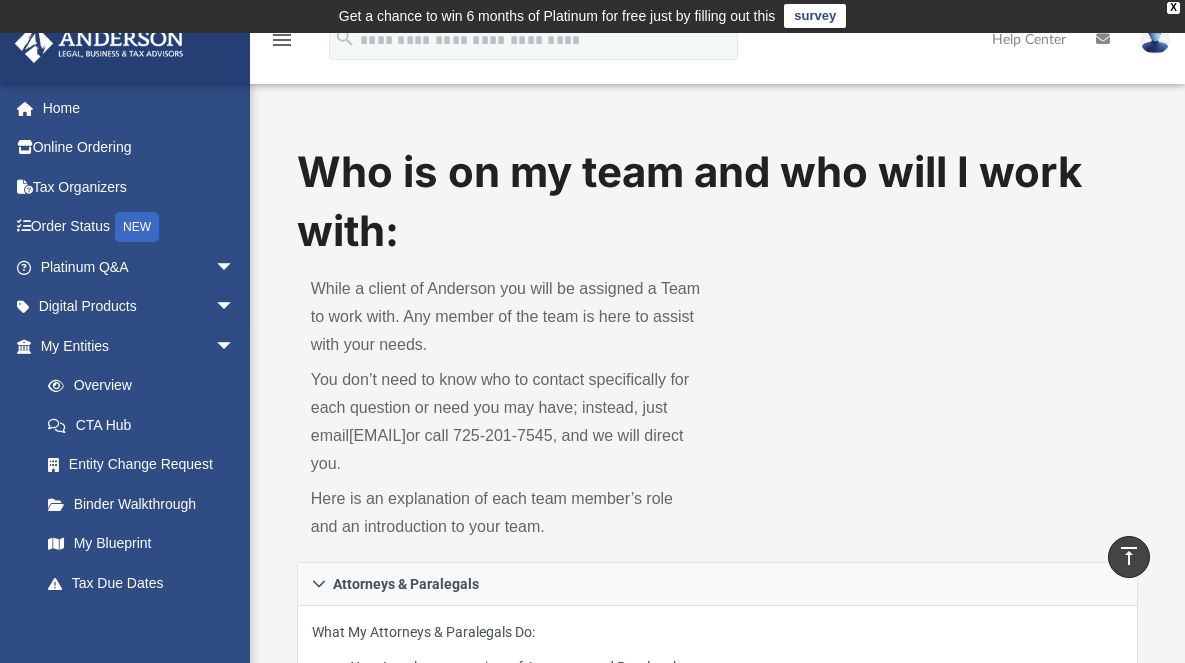 scroll, scrollTop: 0, scrollLeft: 0, axis: both 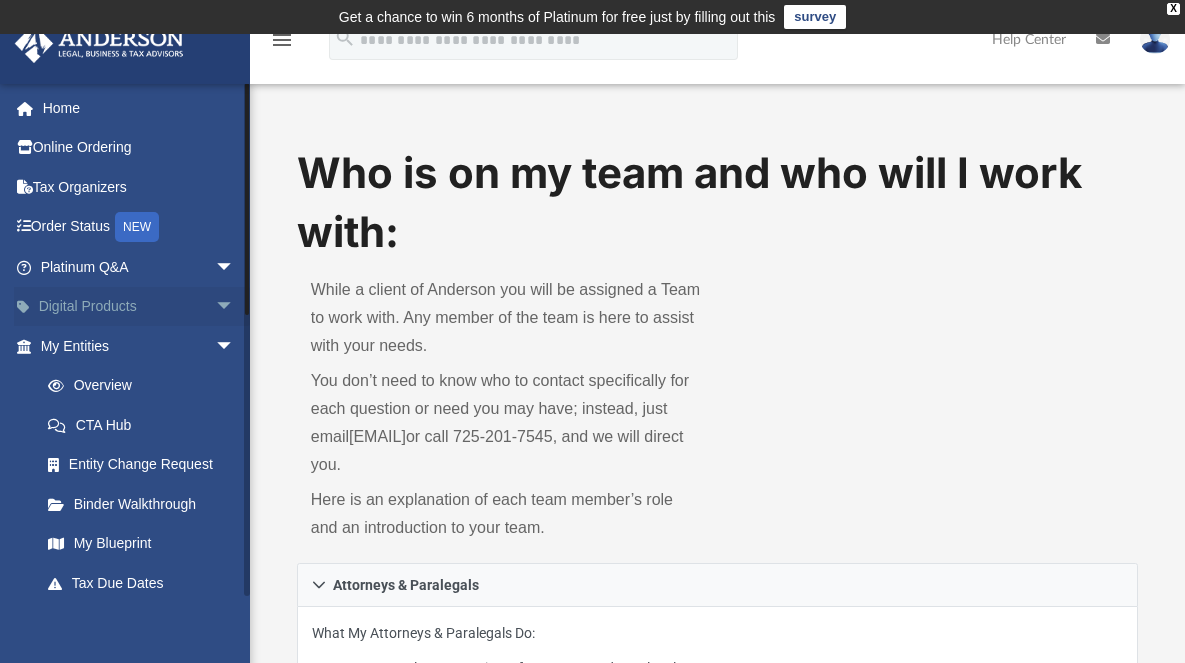 click on "arrow_drop_down" at bounding box center [235, 307] 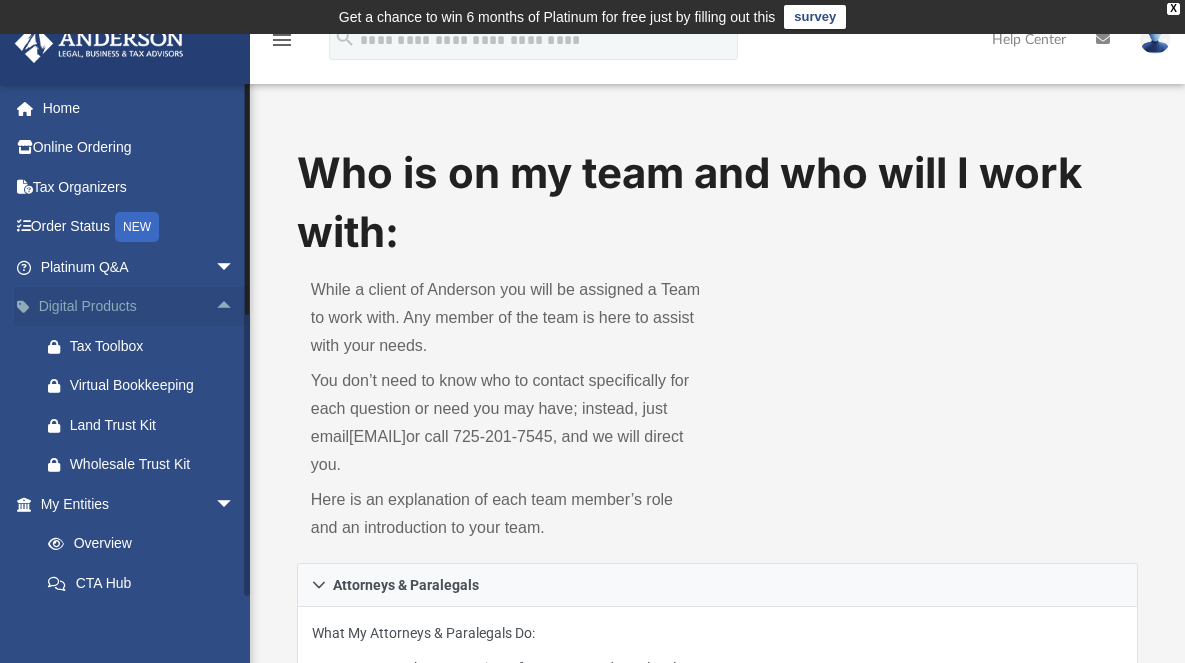 click on "arrow_drop_up" at bounding box center (235, 307) 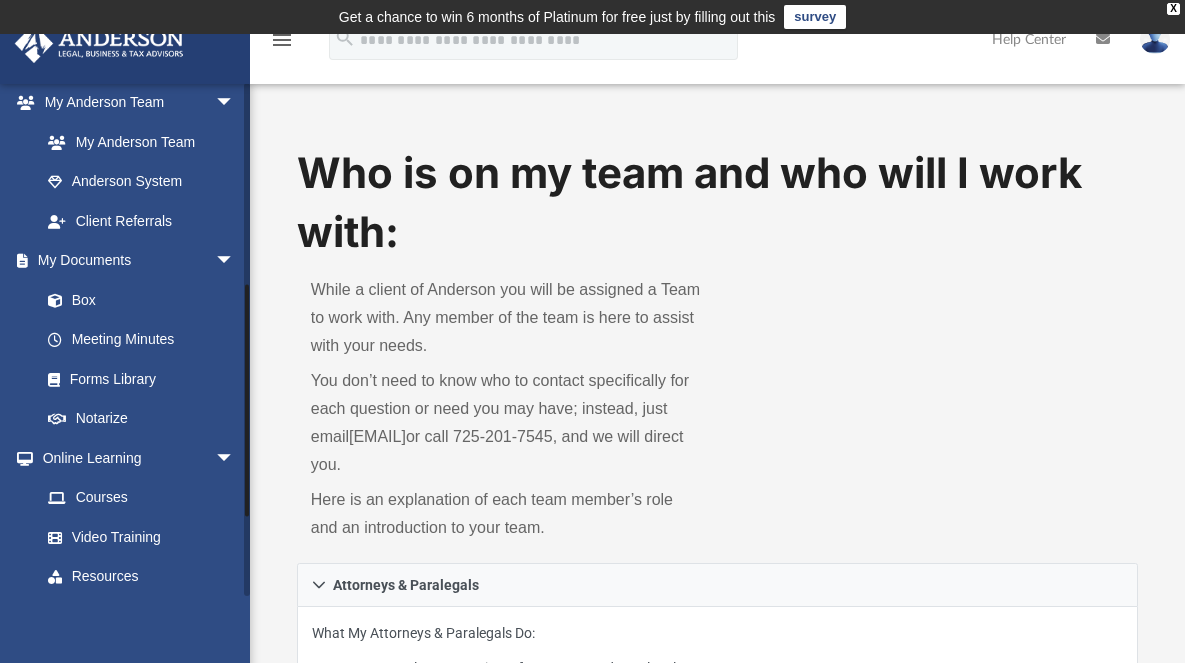 scroll, scrollTop: 604, scrollLeft: 0, axis: vertical 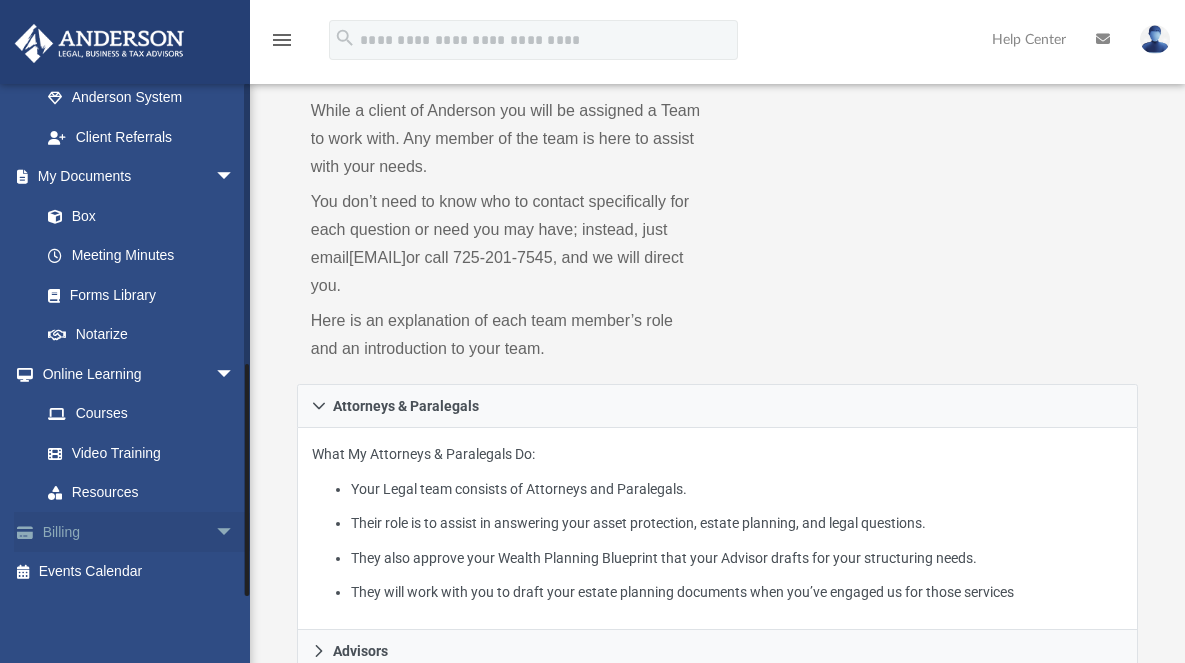 click on "arrow_drop_down" at bounding box center (235, 532) 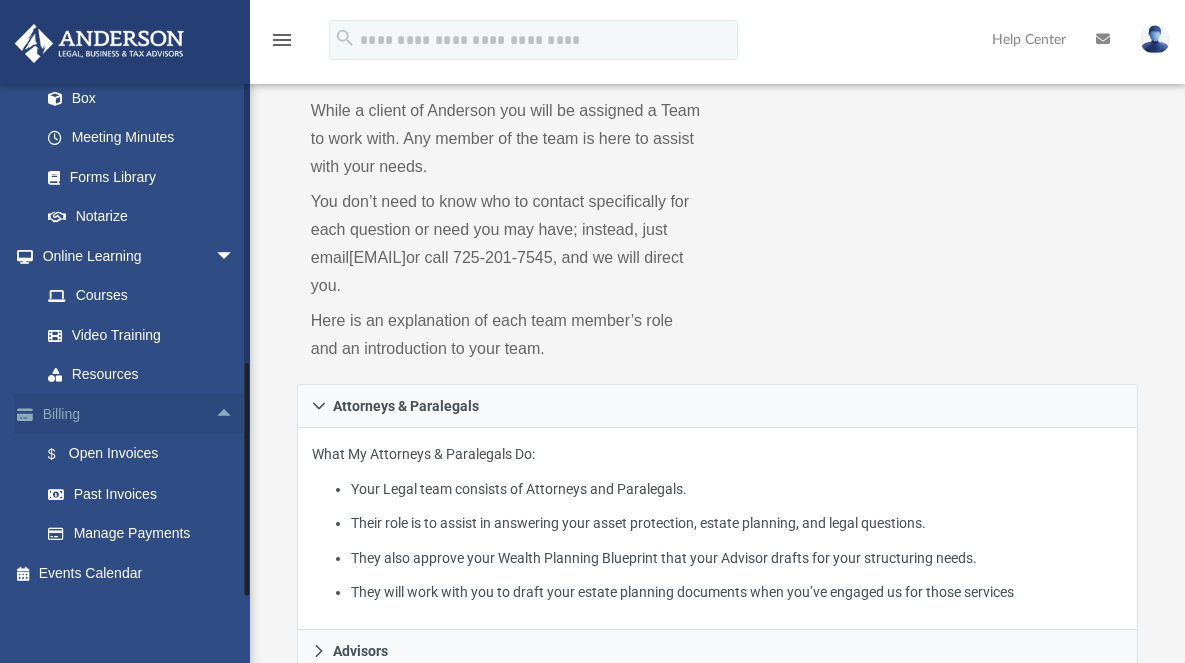 scroll, scrollTop: 724, scrollLeft: 0, axis: vertical 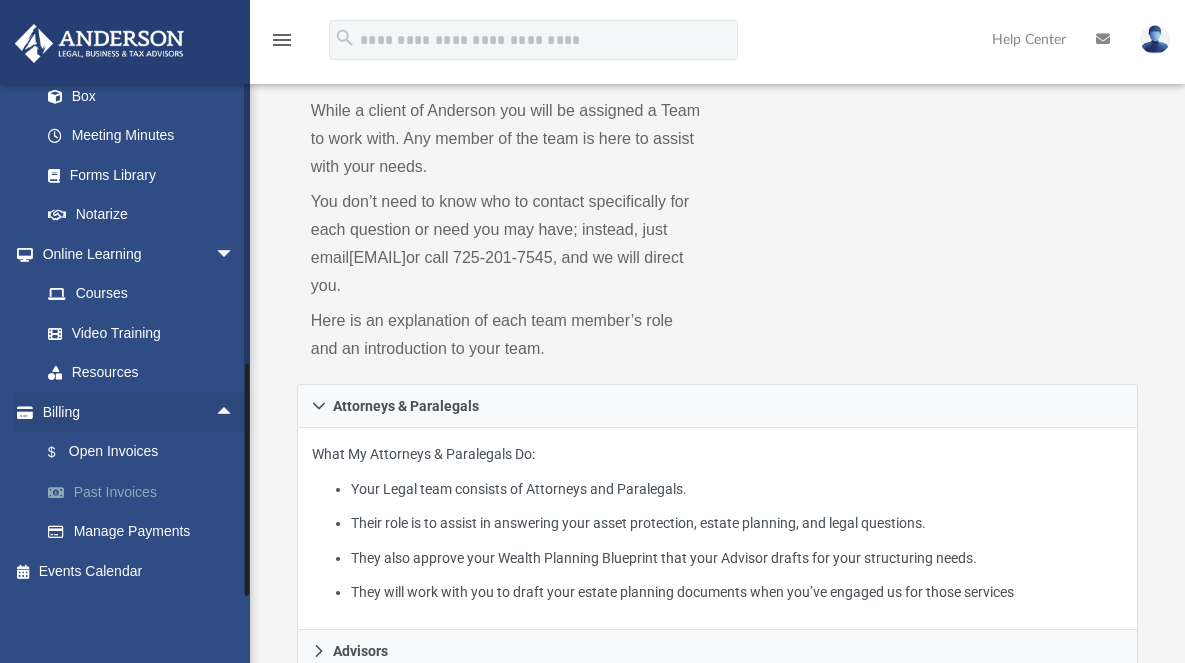 click on "Past Invoices" at bounding box center (146, 492) 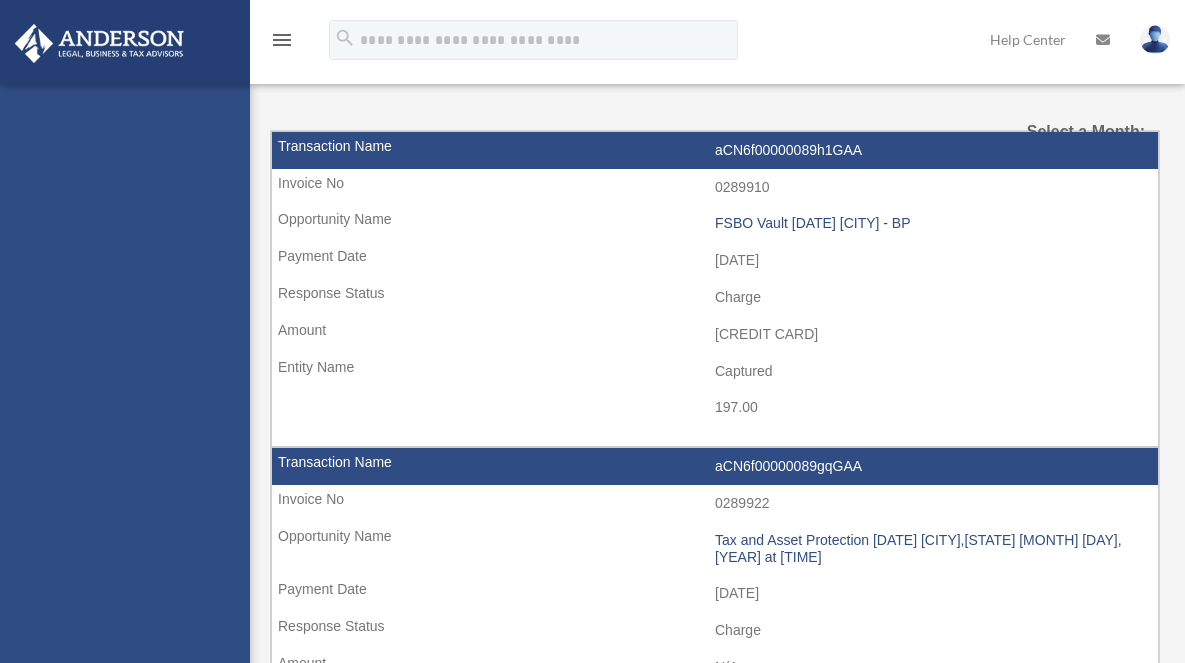 scroll, scrollTop: 0, scrollLeft: 0, axis: both 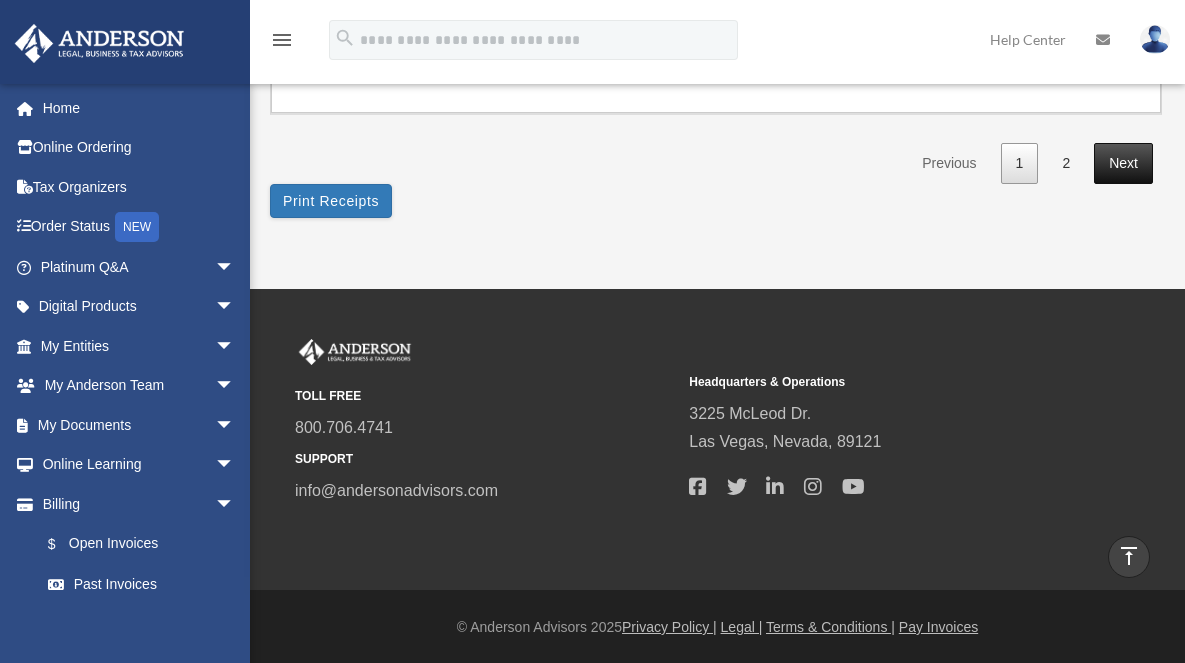 click on "Next" at bounding box center [1123, 163] 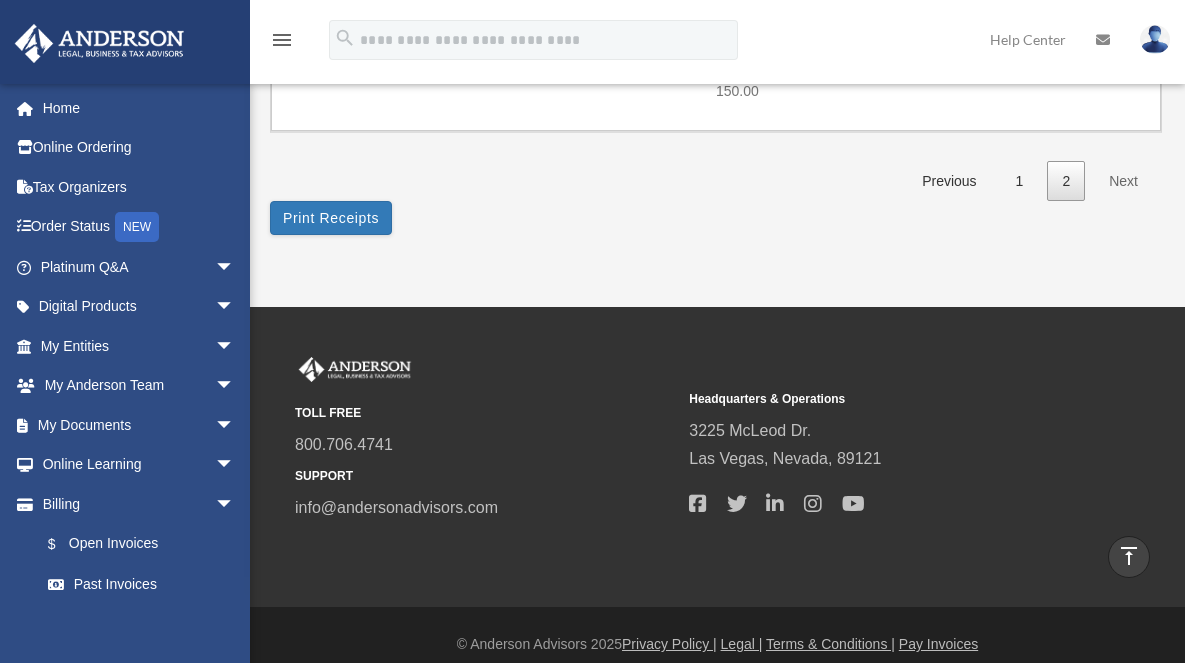 scroll, scrollTop: 1083, scrollLeft: 0, axis: vertical 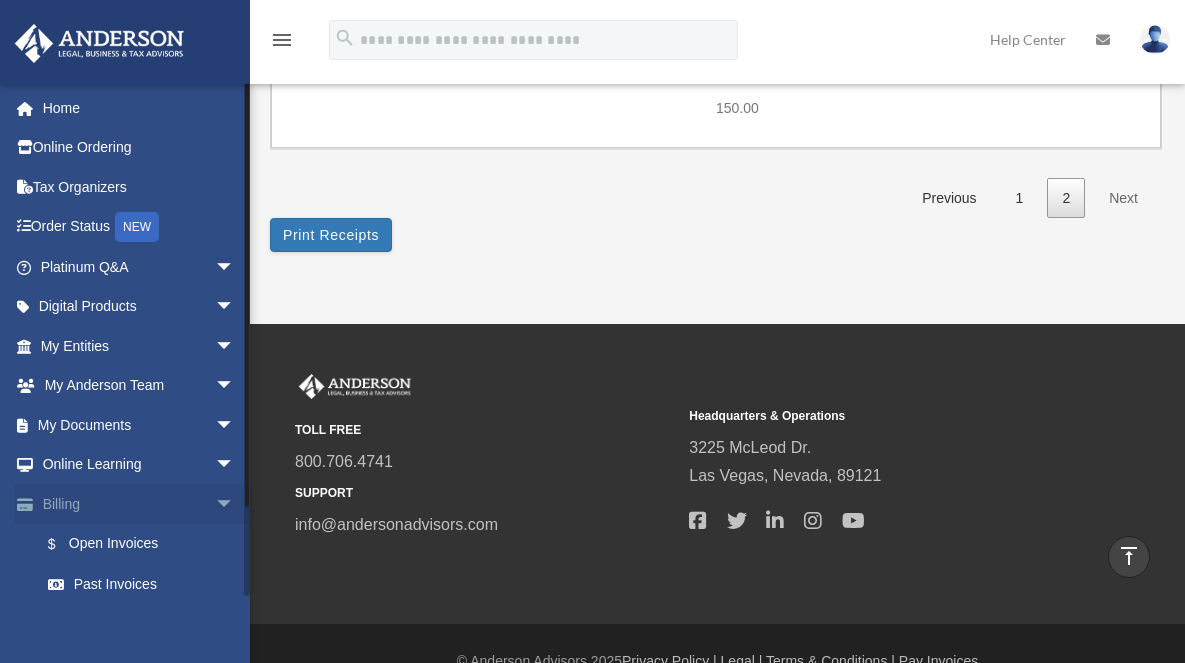 click on "arrow_drop_down" at bounding box center [235, 504] 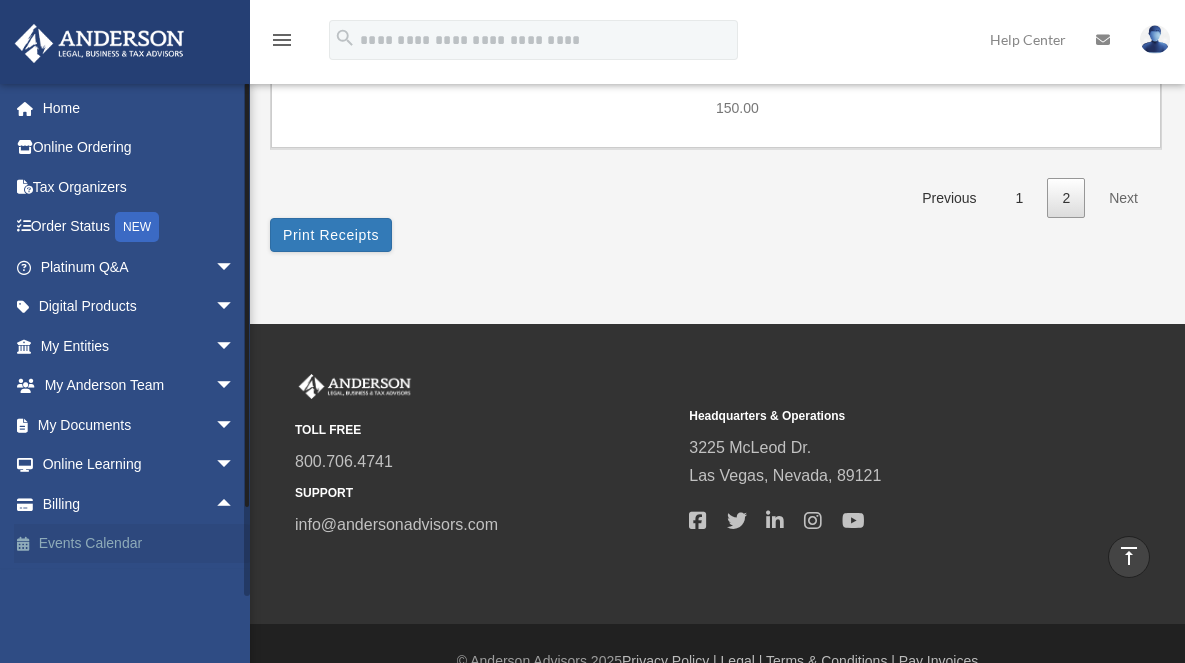 click on "Events Calendar" at bounding box center [139, 544] 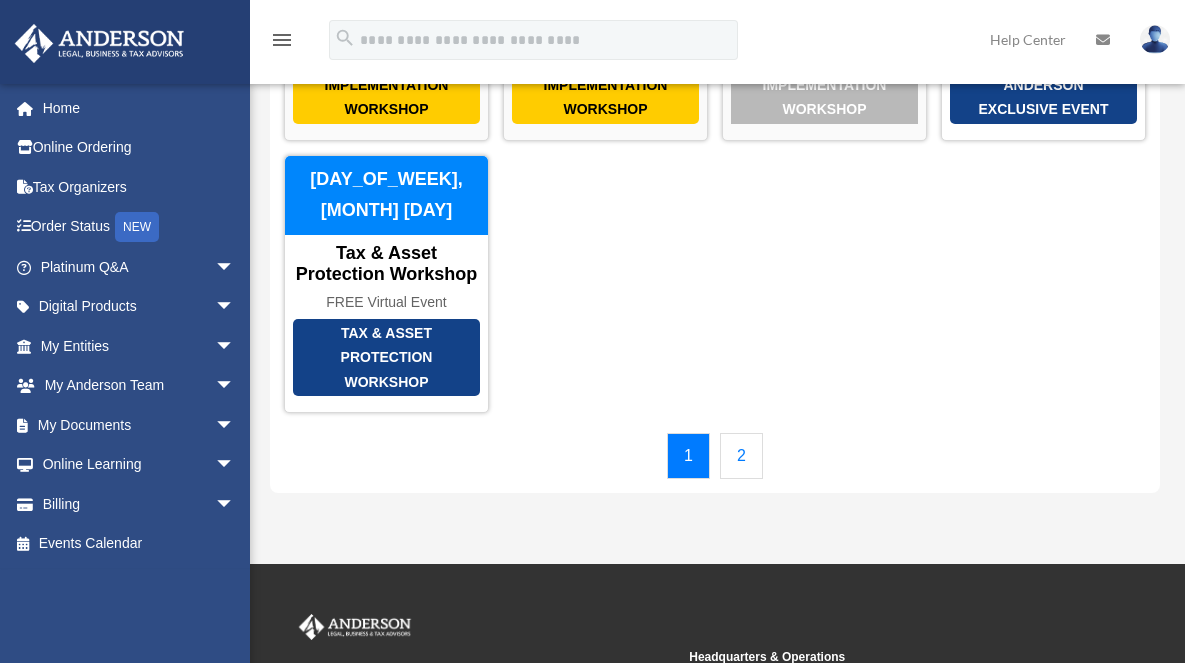 scroll, scrollTop: 378, scrollLeft: 0, axis: vertical 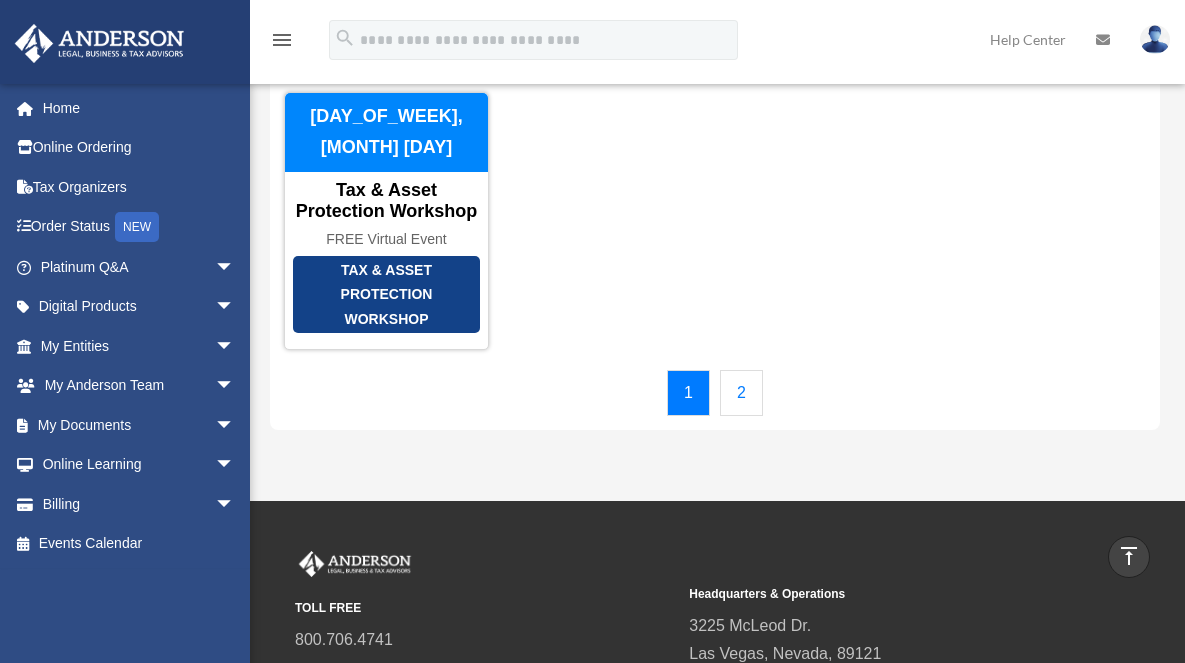 click on "2" at bounding box center (741, 393) 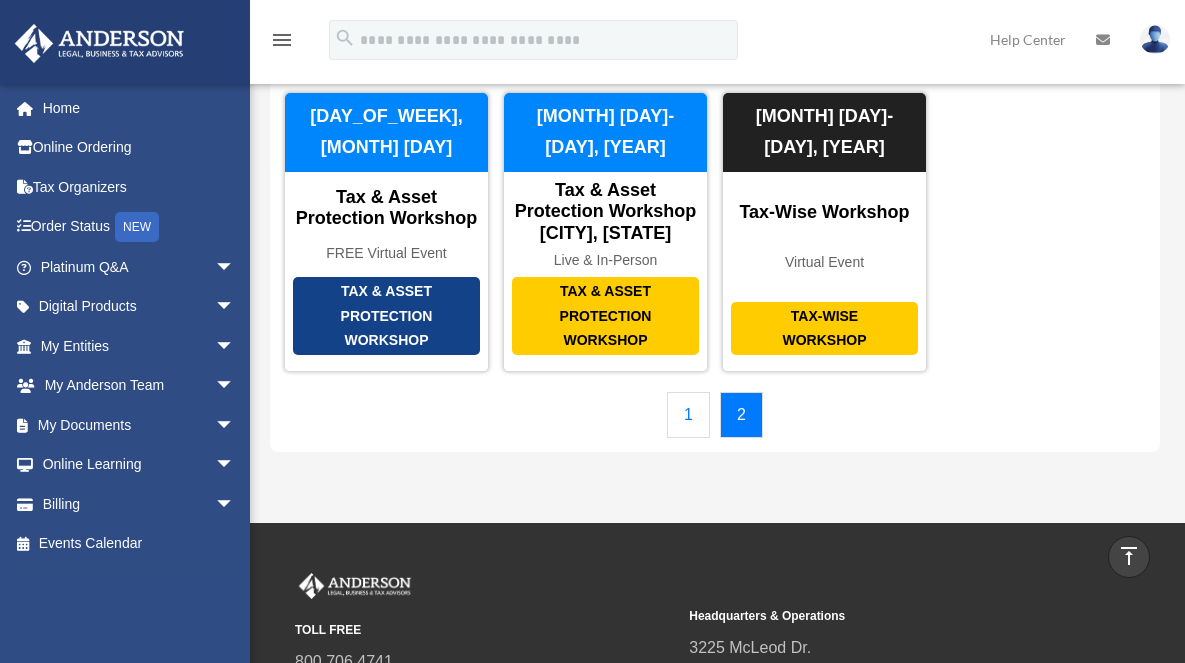 scroll, scrollTop: 38, scrollLeft: 0, axis: vertical 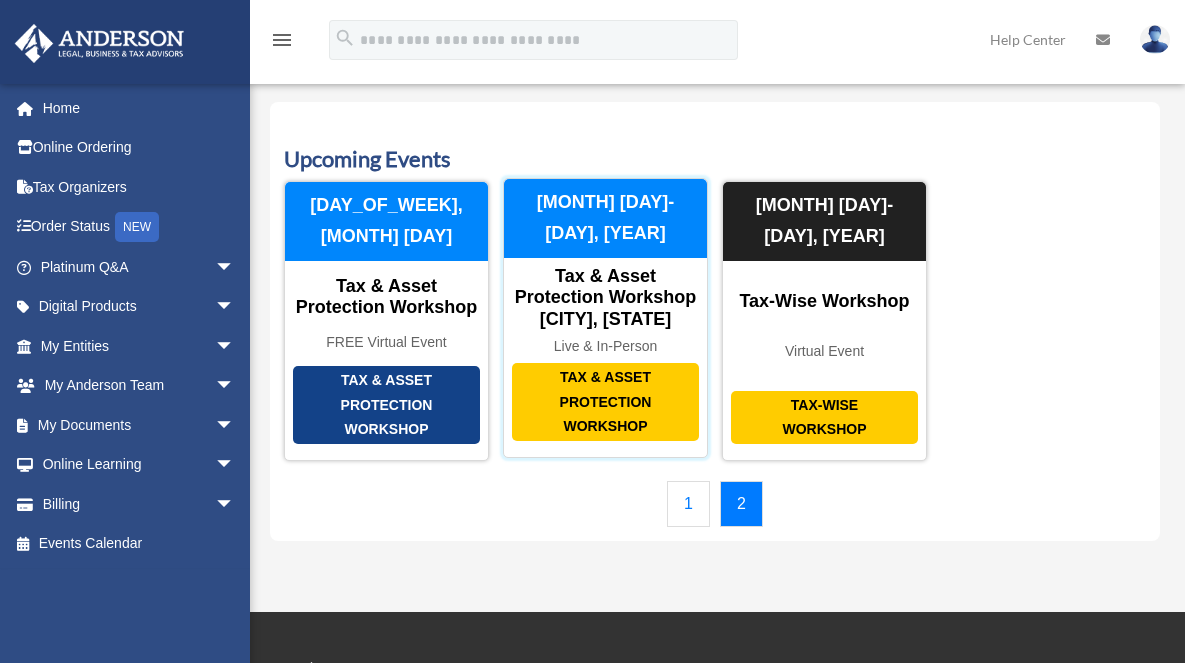 click on "Tax & Asset Protection Workshop" at bounding box center (605, 402) 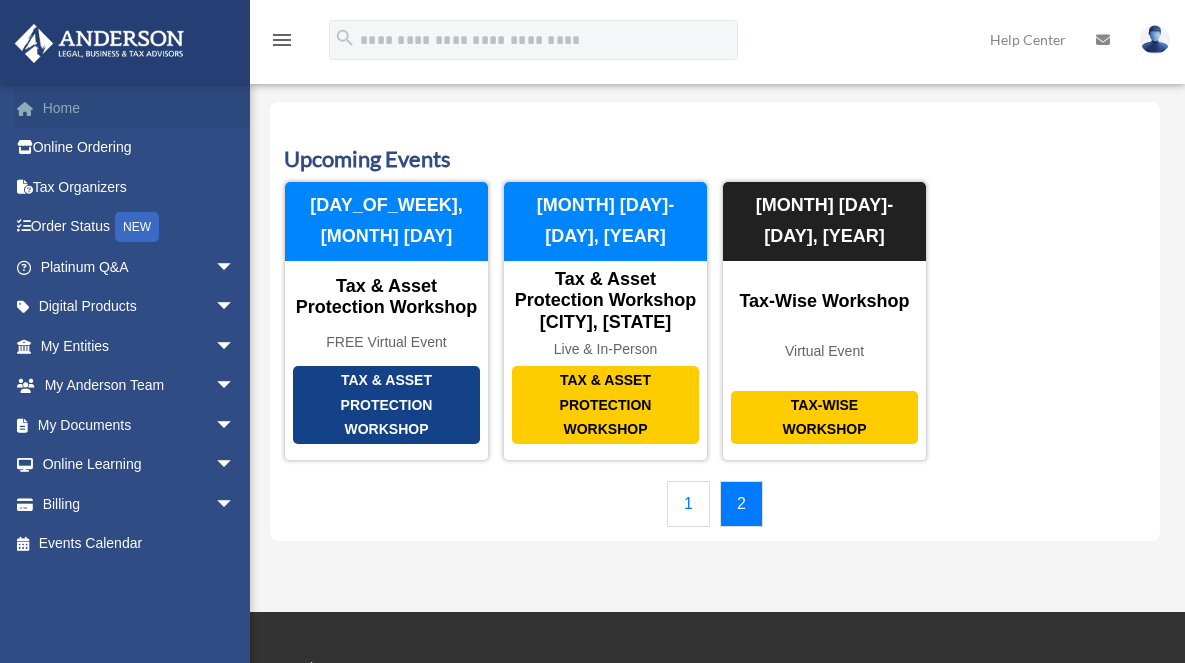 click on "Home" at bounding box center [139, 108] 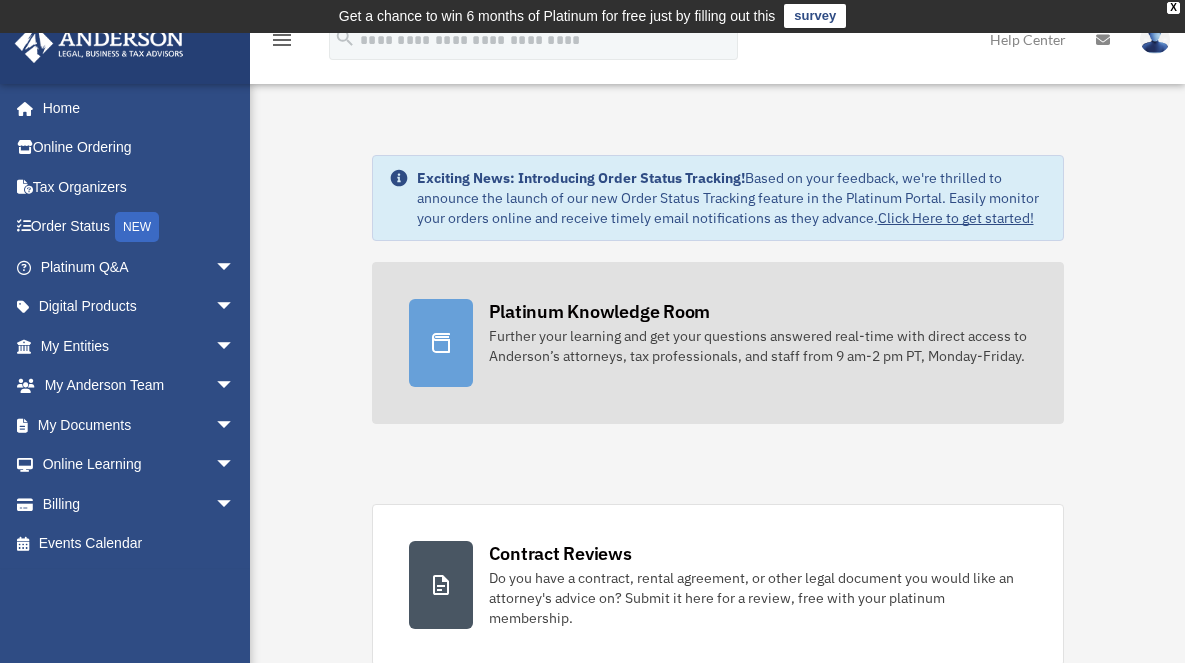 scroll, scrollTop: 0, scrollLeft: 0, axis: both 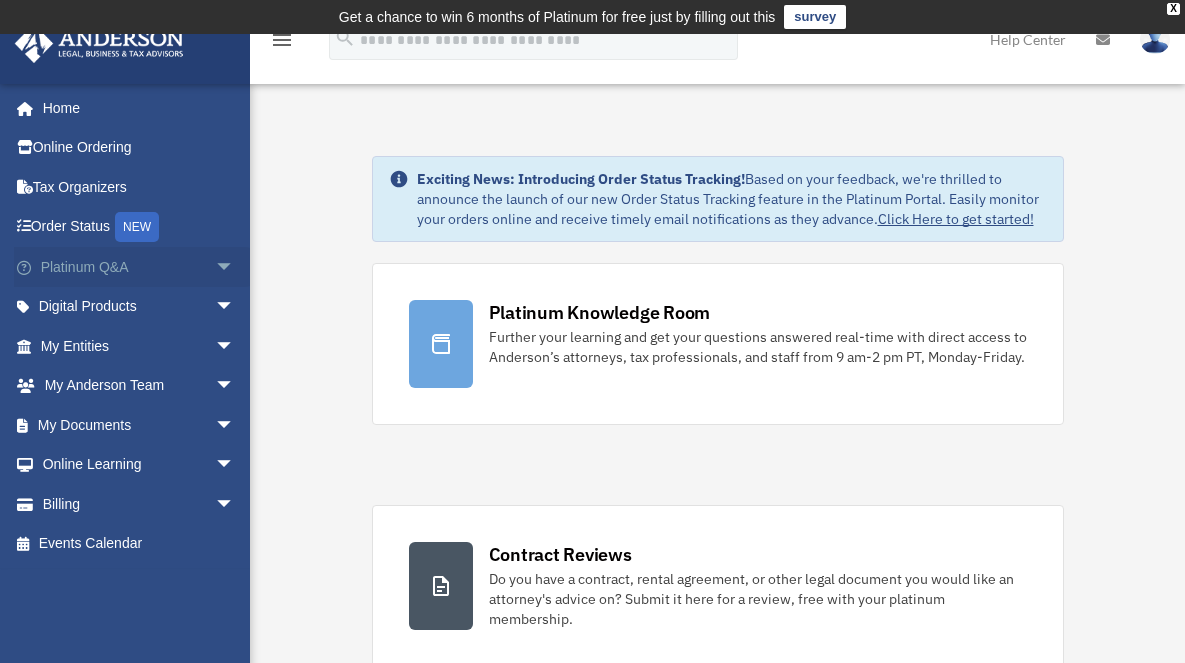 click on "arrow_drop_down" at bounding box center [235, 267] 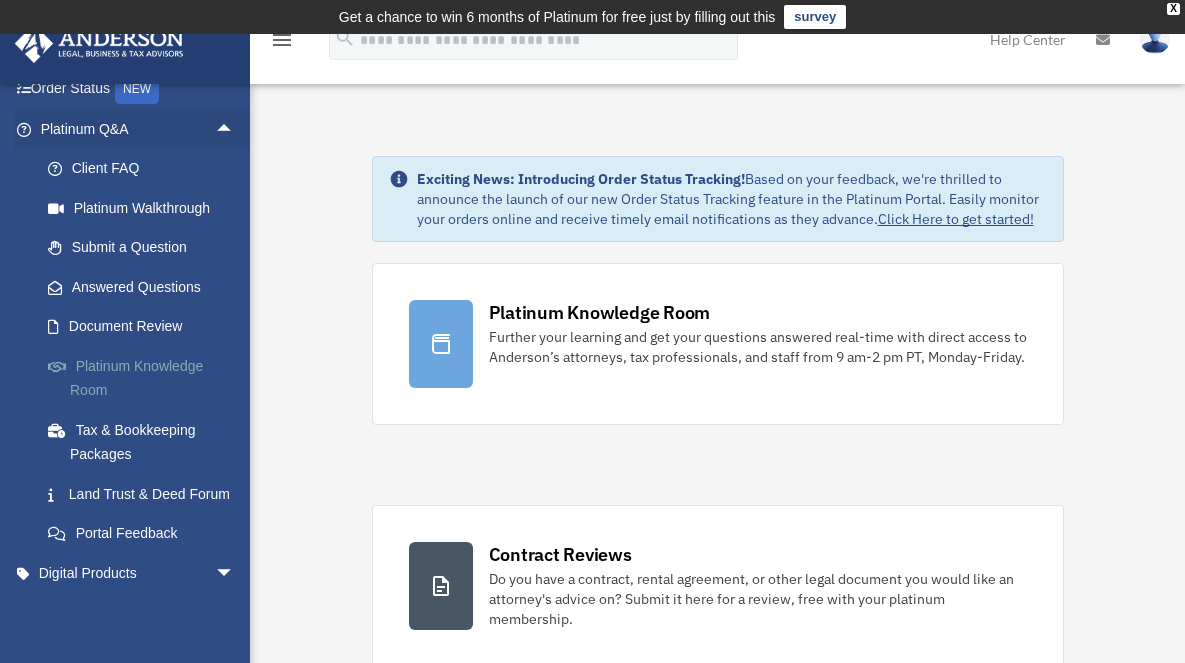 scroll, scrollTop: 134, scrollLeft: 0, axis: vertical 